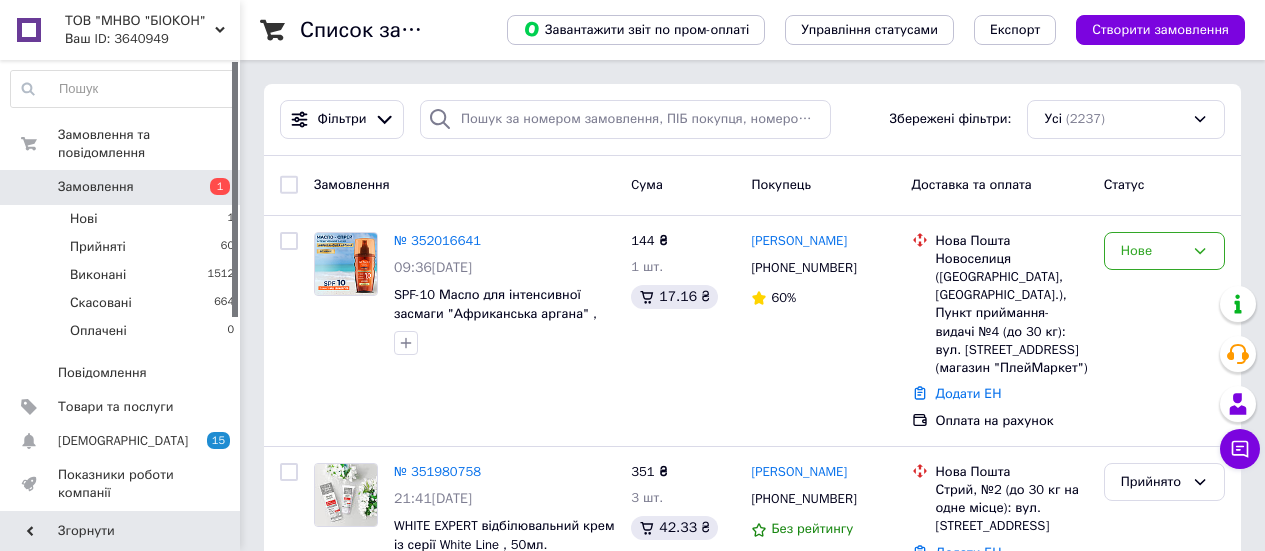 scroll, scrollTop: 0, scrollLeft: 0, axis: both 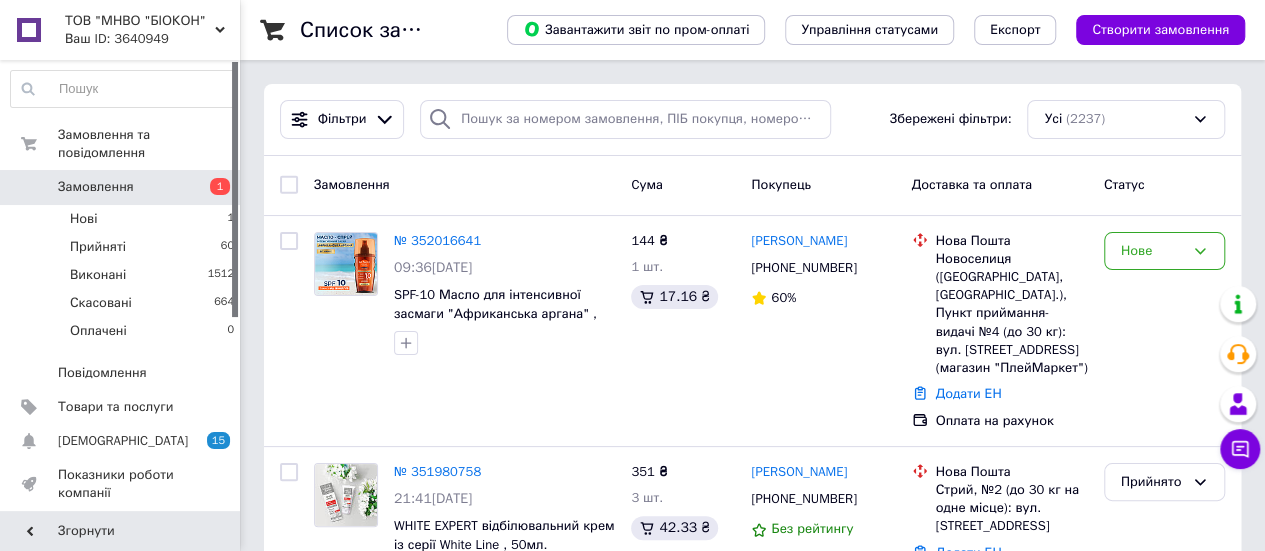 click on "Список замовлень   Завантажити звіт по пром-оплаті Управління статусами Експорт Створити замовлення Фільтри Збережені фільтри: Усі (2237) Замовлення Cума Покупець Доставка та оплата Статус № 352016641 09:36[DATE] SPF-10 Масло для інтенсивної засмаги "Африканська аргана" , 160мл. 144 ₴ 1 шт. 17.16 ₴ [PERSON_NAME] [PHONE_NUMBER] 60% Нова Пошта Новоселиця ([GEOGRAPHIC_DATA], [GEOGRAPHIC_DATA].), Пункт приймання-видачі №4 (до 30 кг): вул. [STREET_ADDRESS] (магазин "ПлейМаркет") Додати ЕН Оплата на рахунок Нове № 351980758 21:41[DATE] WHITE EXPERT відбілювальний крем із серії White Line , 50мл. 3 товара у замовленні 45 ₴" at bounding box center [752, 2007] 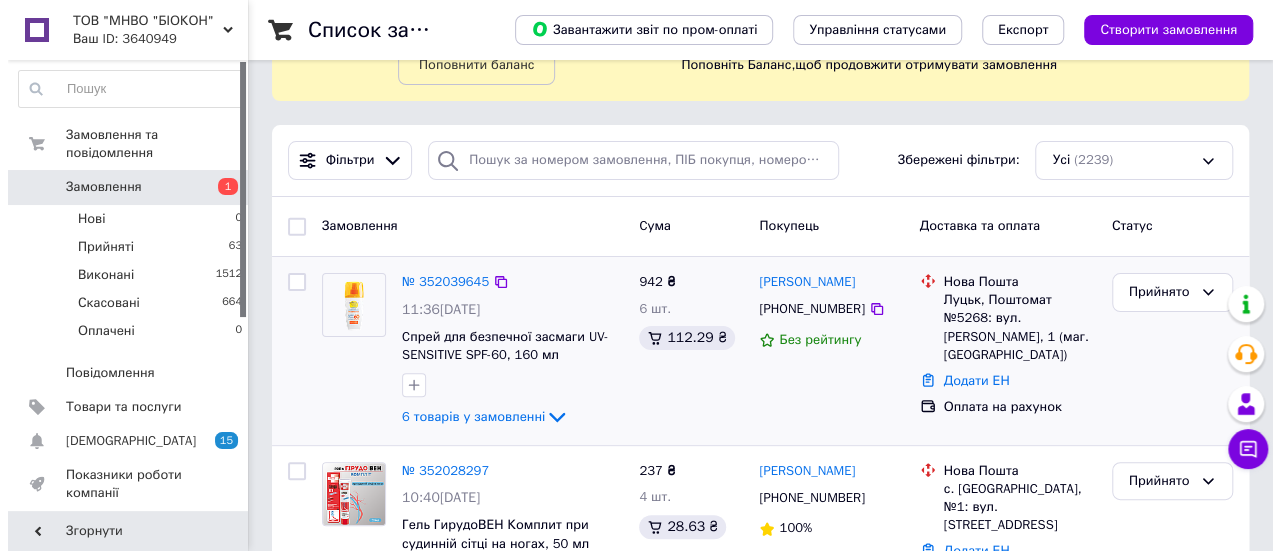 scroll, scrollTop: 118, scrollLeft: 0, axis: vertical 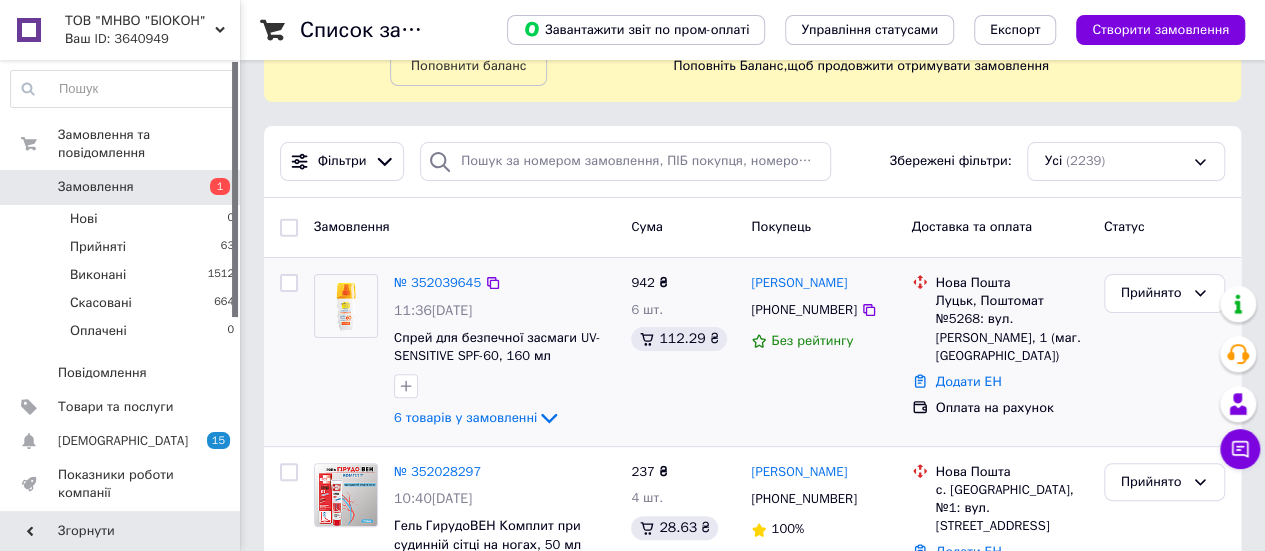 click on "[PHONE_NUMBER]" at bounding box center (803, 309) 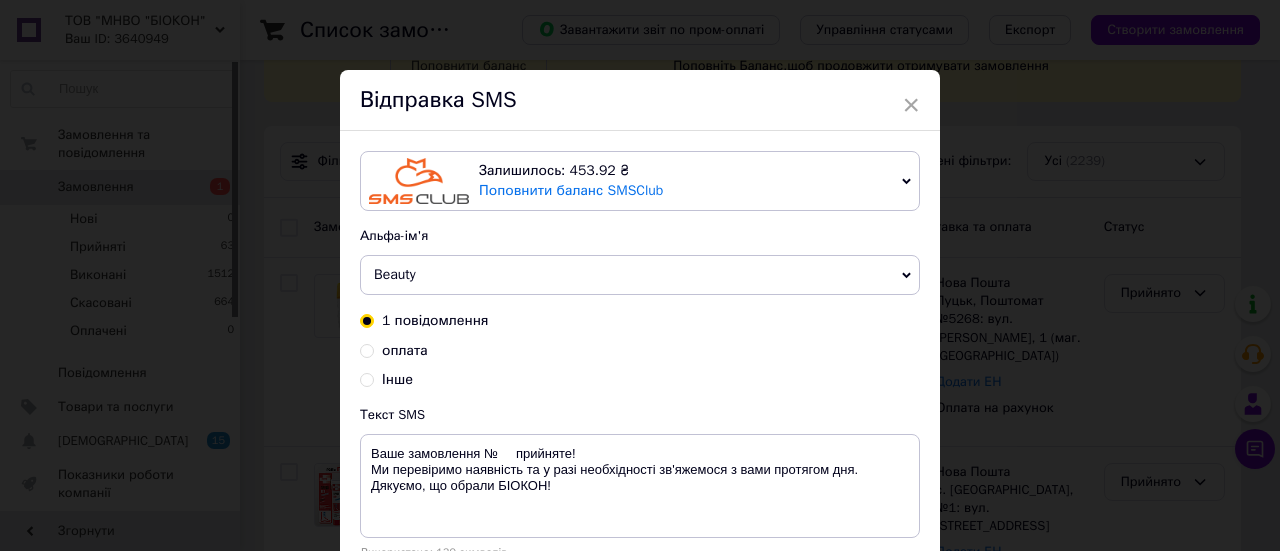 click on "Beauty" at bounding box center [640, 275] 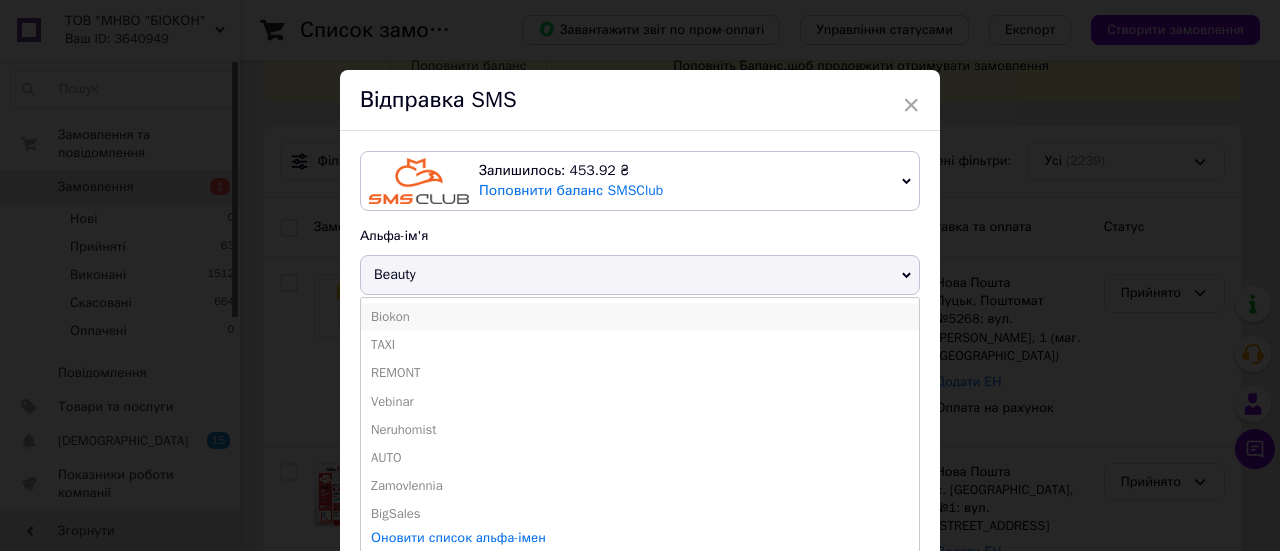 click on "Biokon" at bounding box center [640, 317] 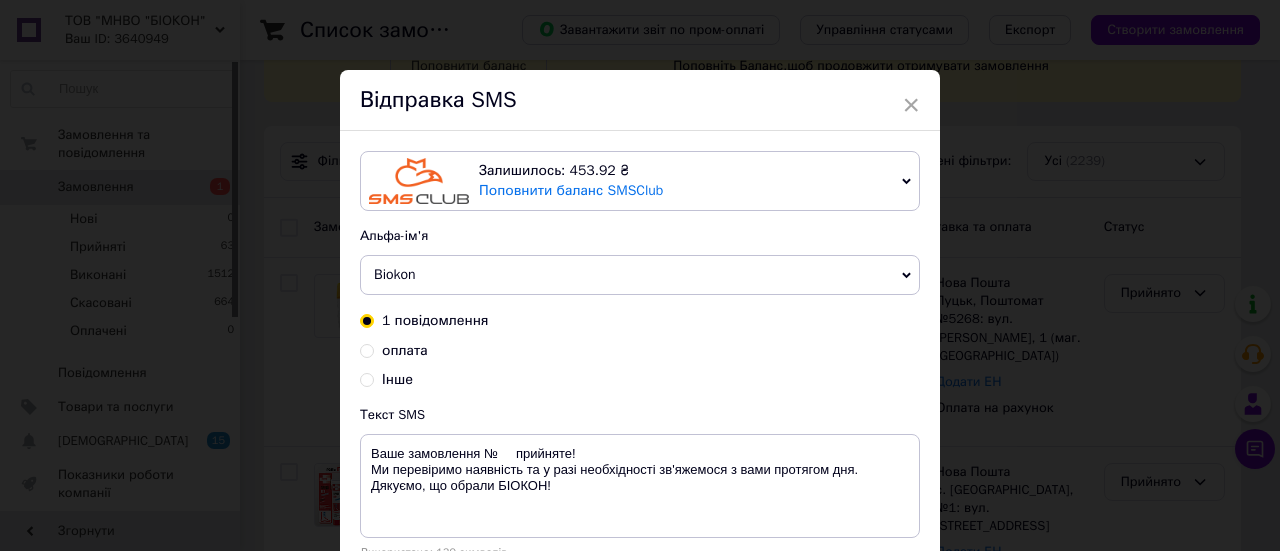 click on "оплата" at bounding box center (367, 349) 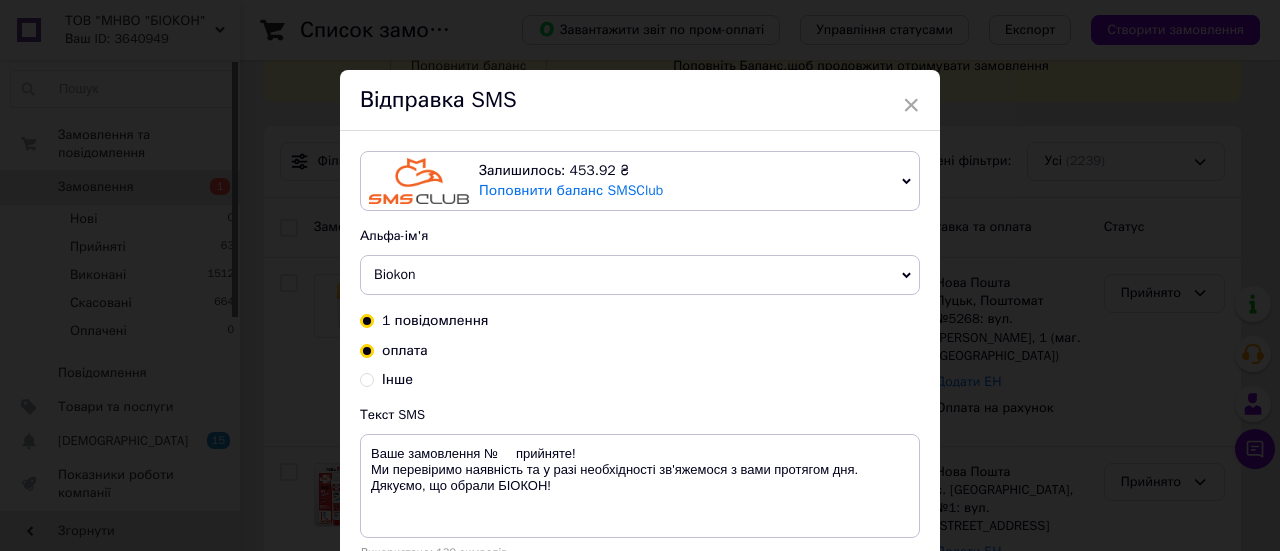radio on "true" 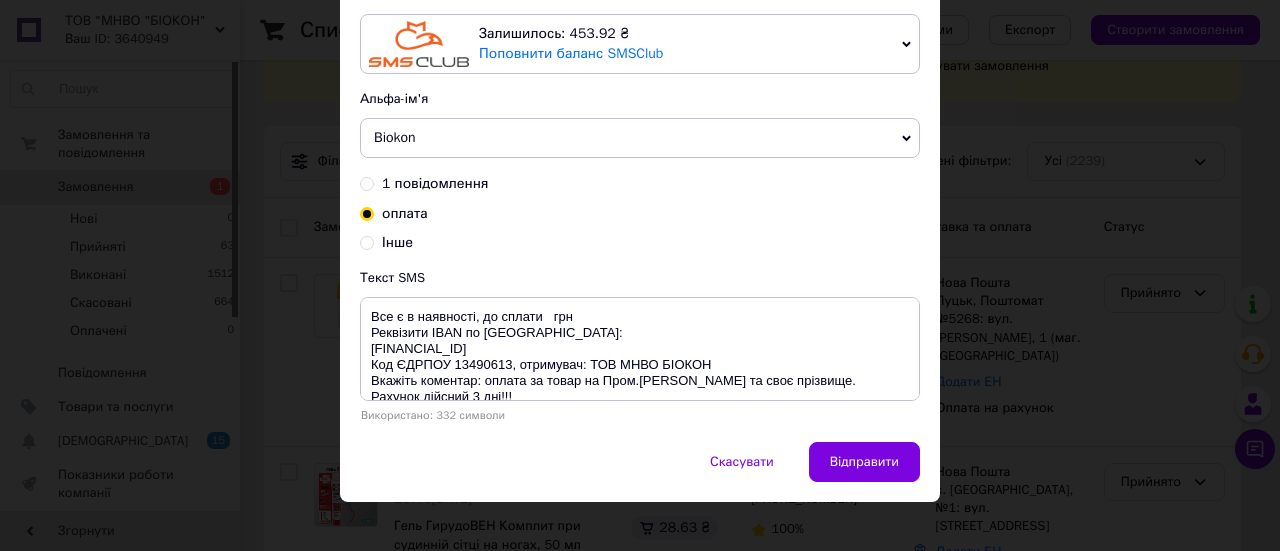 scroll, scrollTop: 144, scrollLeft: 0, axis: vertical 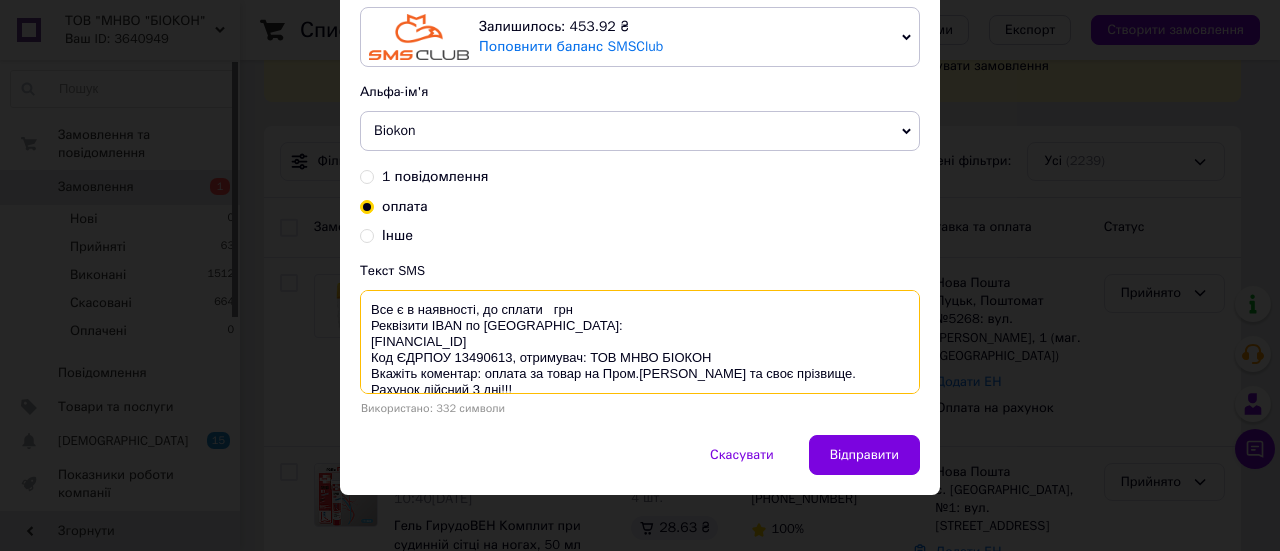 click on "Все є в наявності, до сплати   грн
Реквізити IBAN по [GEOGRAPHIC_DATA]:
[FINANCIAL_ID]
Код ЄДРПОУ 13490613, отримувач: ТОВ МНВО БІОКОН
Вкажіть коментар: оплата за товар на Пром.[PERSON_NAME] та своє прізвище.
Рахунок дійсний 3 дні!!!
!!!Відправка замовлення  відбувається  в день після зарахування коштів на наш рахунок (окрім вихідних!)" at bounding box center (640, 342) 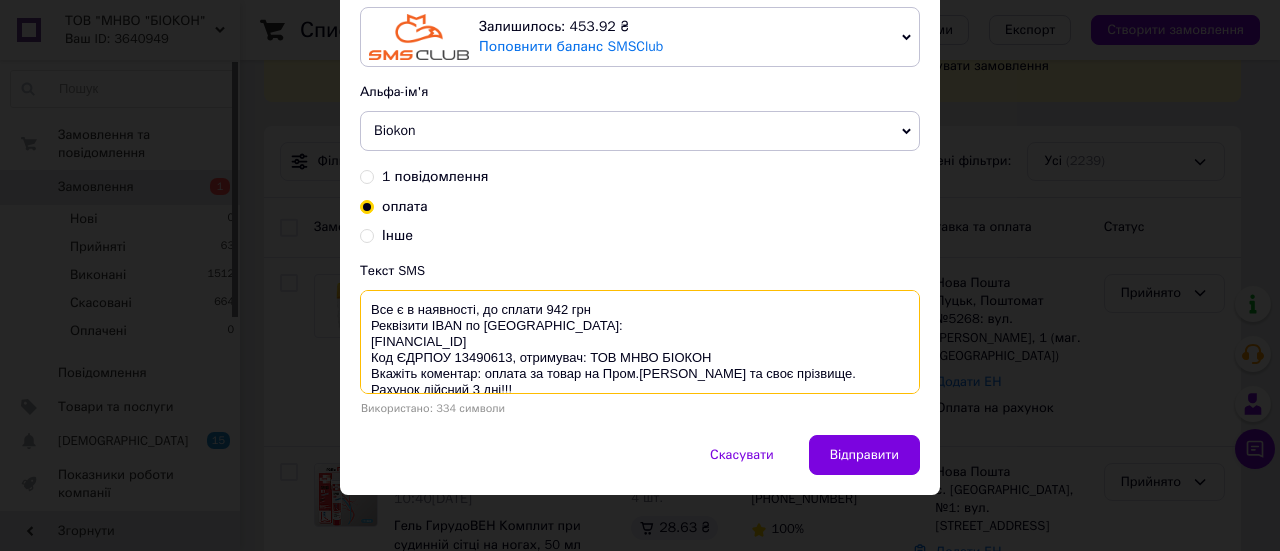 scroll, scrollTop: 48, scrollLeft: 0, axis: vertical 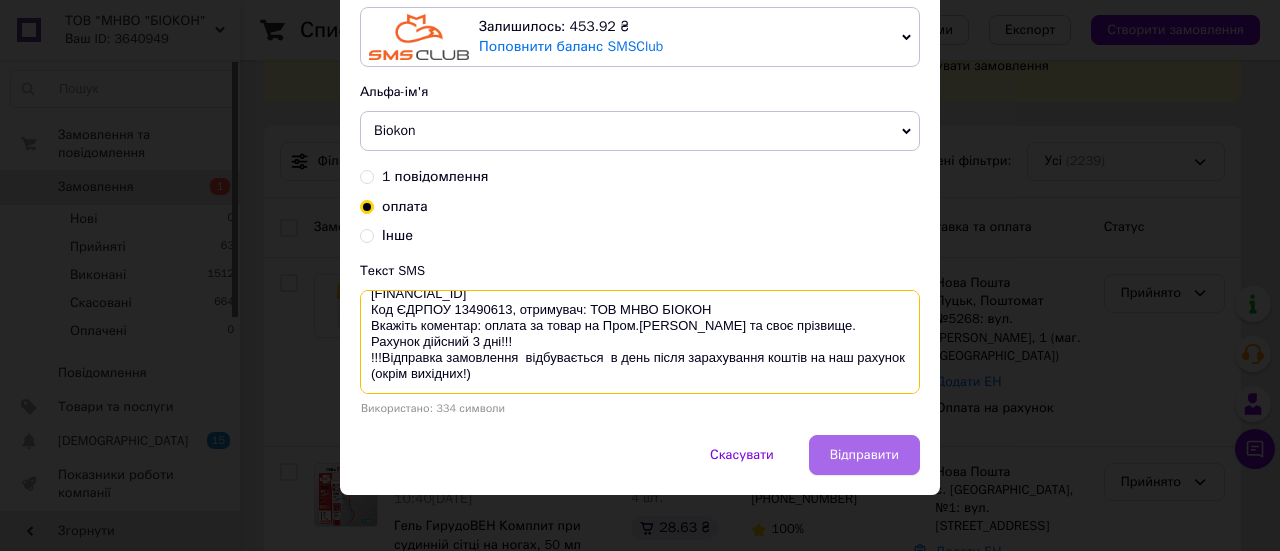 type on "Все є в наявності, до сплати 942 грн
Реквізити IBAN по [GEOGRAPHIC_DATA]:
[FINANCIAL_ID]
Код ЄДРПОУ 13490613, отримувач: ТОВ МНВО БІОКОН
Вкажіть коментар: оплата за товар на Пром.[PERSON_NAME] та своє прізвище.
Рахунок дійсний 3 дні!!!
!!!Відправка замовлення  відбувається  в день після зарахування коштів на наш рахунок (окрім вихідних!)" 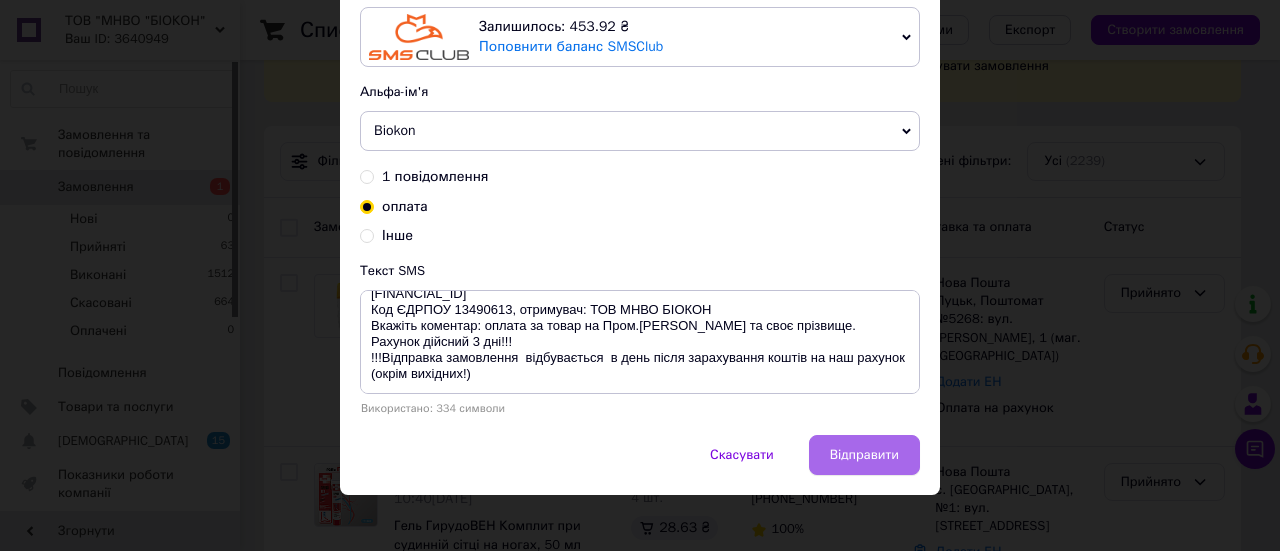 click on "Відправити" at bounding box center [864, 455] 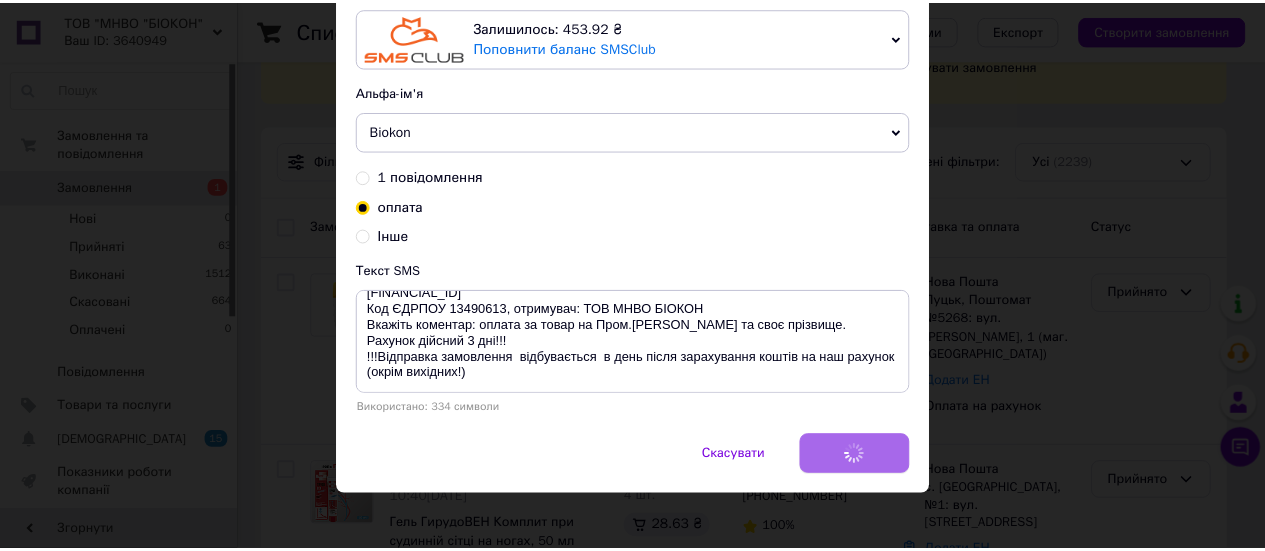 scroll, scrollTop: 0, scrollLeft: 0, axis: both 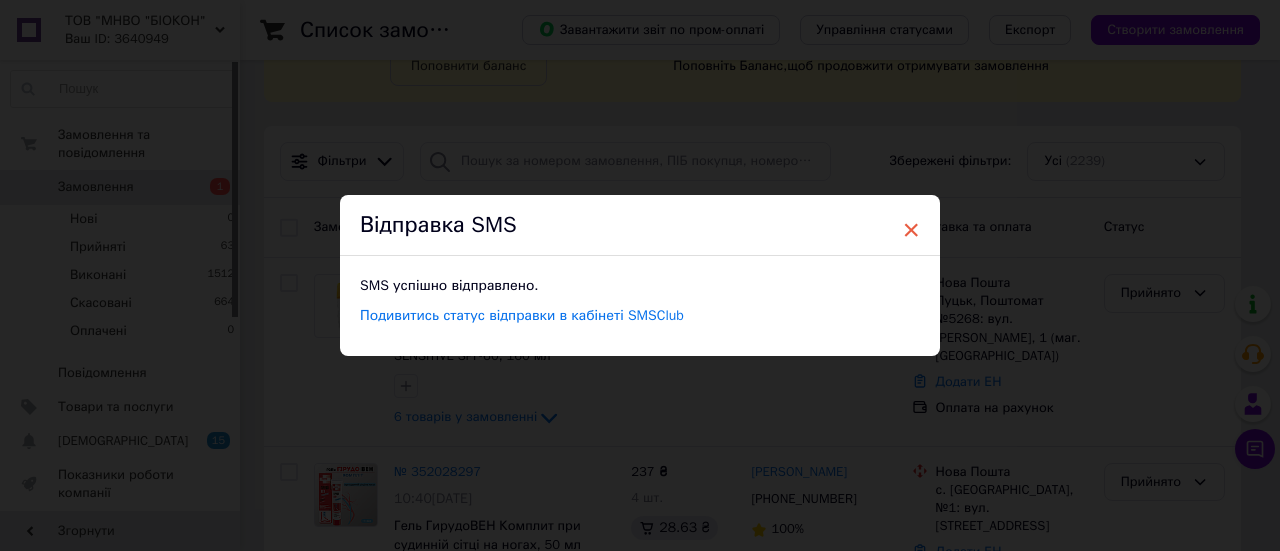 click on "×" at bounding box center (911, 230) 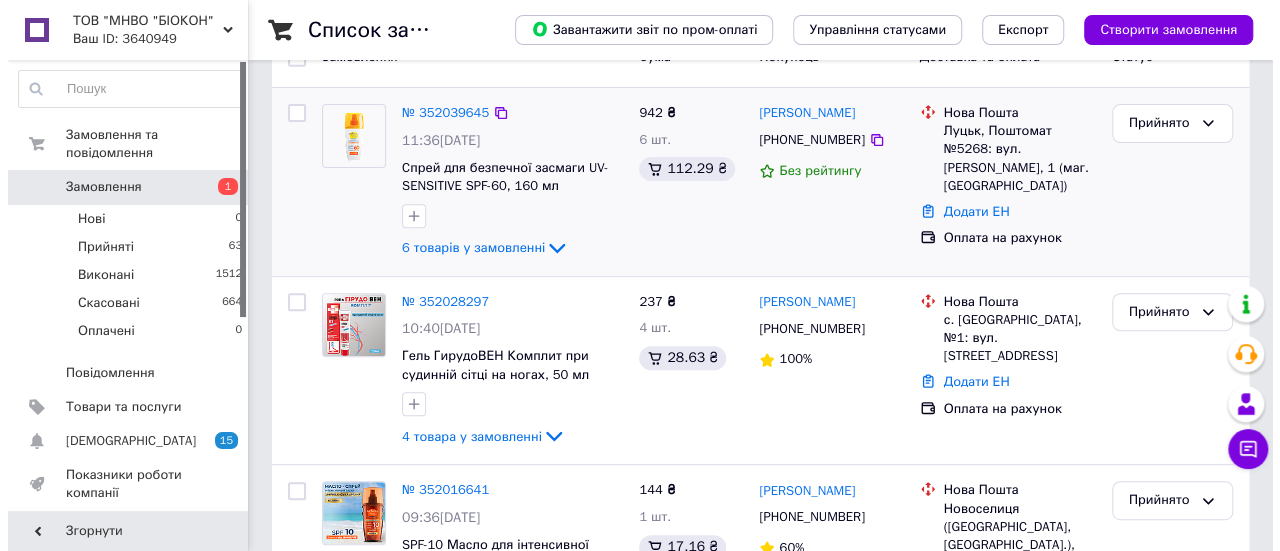 scroll, scrollTop: 289, scrollLeft: 0, axis: vertical 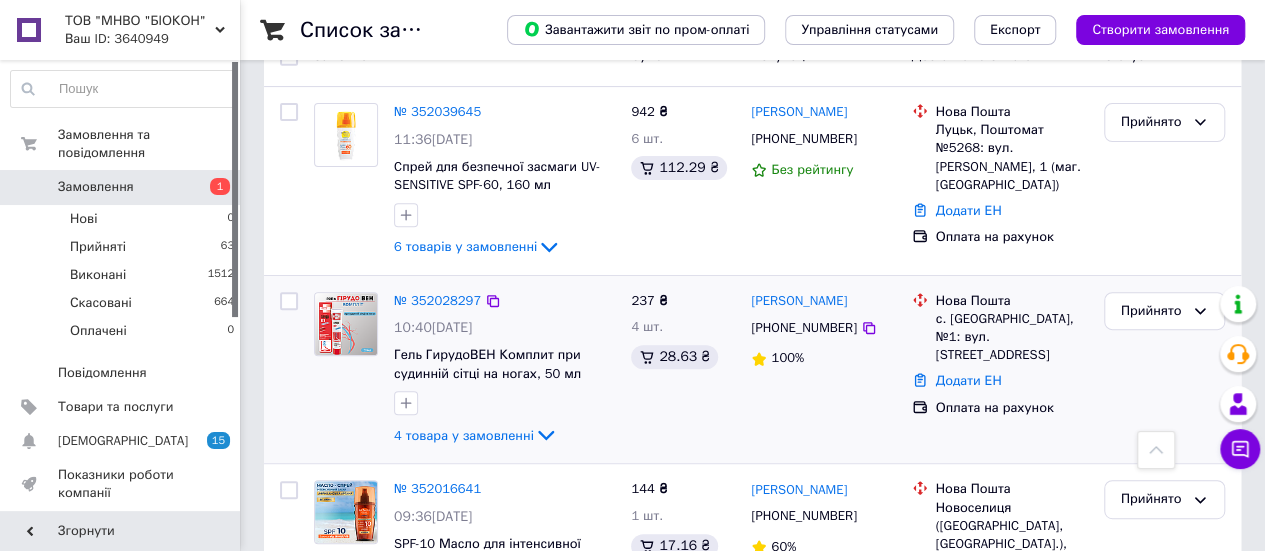 click on "[PHONE_NUMBER]" at bounding box center (803, 327) 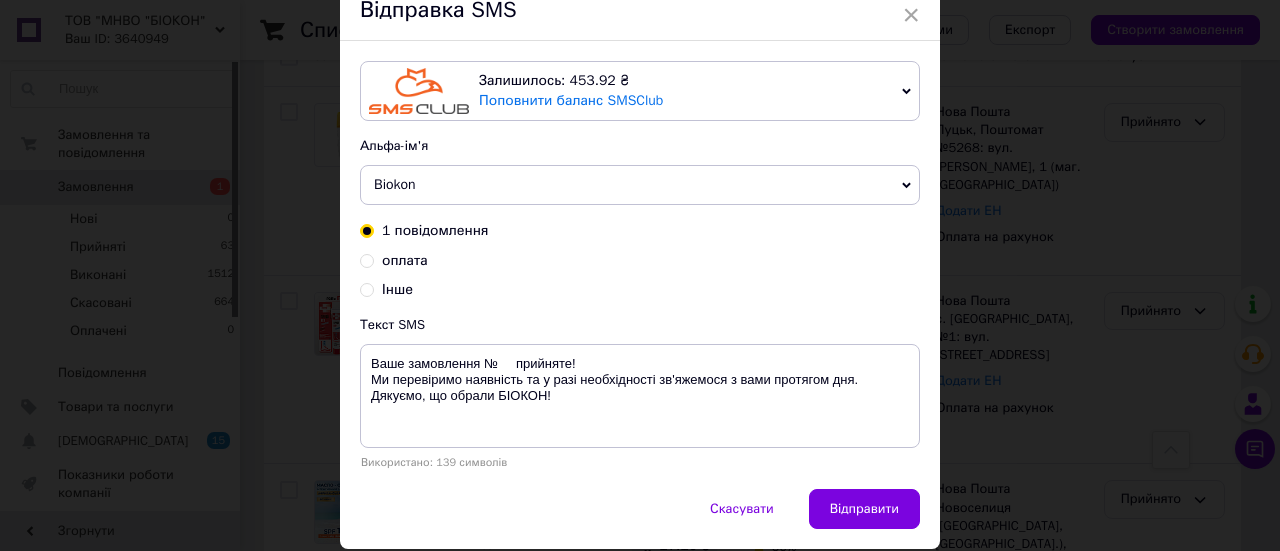 scroll, scrollTop: 91, scrollLeft: 0, axis: vertical 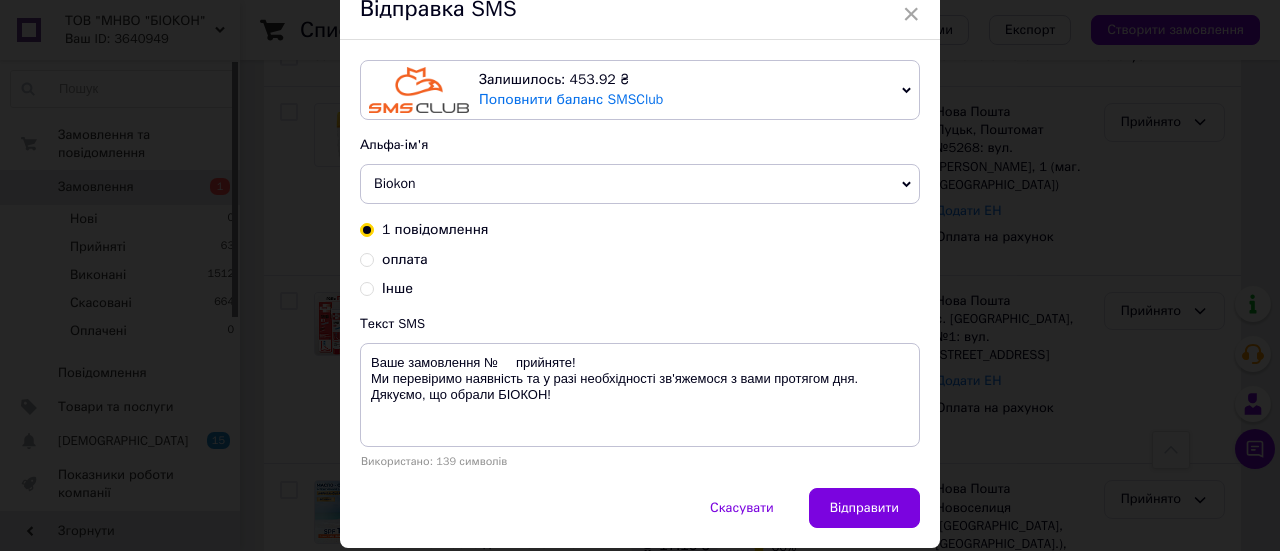 click on "оплата" at bounding box center [405, 259] 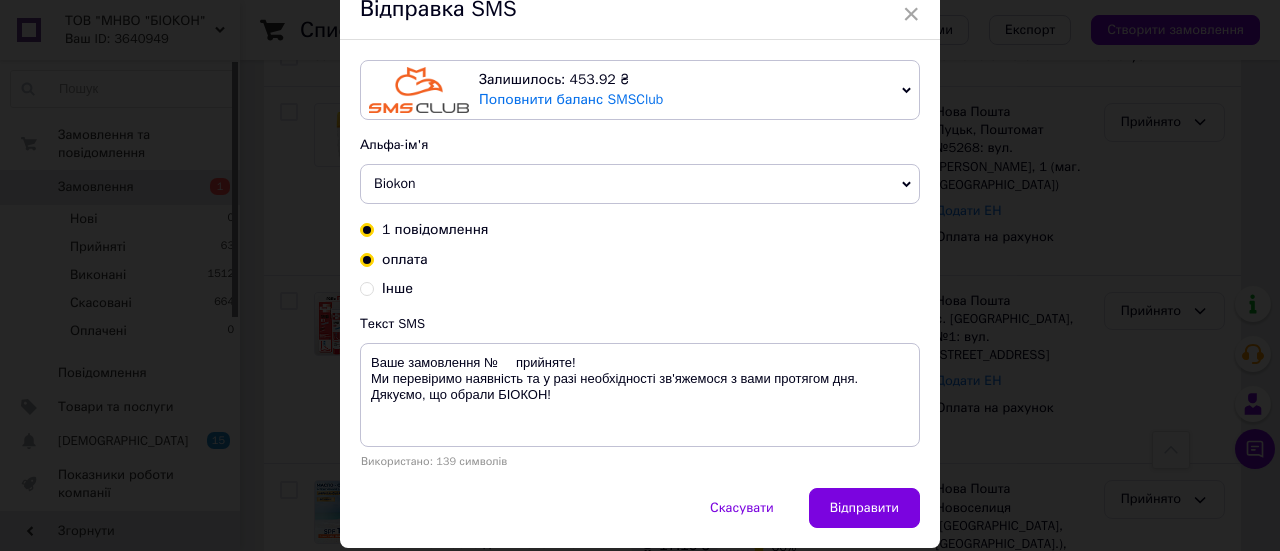 radio on "true" 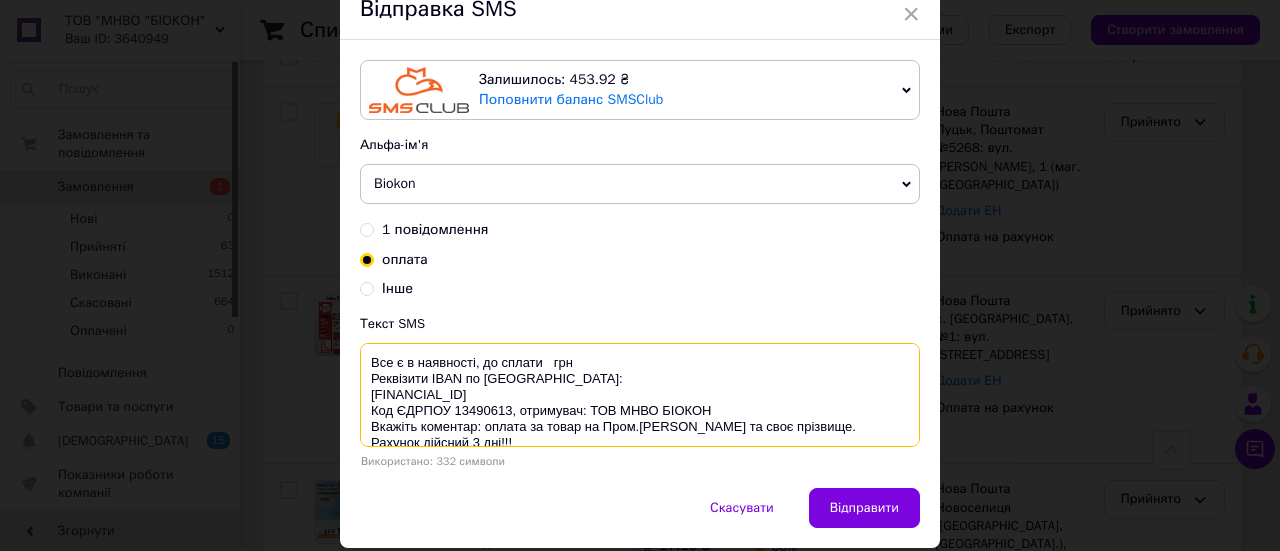 click on "Все є в наявності, до сплати   грн
Реквізити IBAN по [GEOGRAPHIC_DATA]:
[FINANCIAL_ID]
Код ЄДРПОУ 13490613, отримувач: ТОВ МНВО БІОКОН
Вкажіть коментар: оплата за товар на Пром.[PERSON_NAME] та своє прізвище.
Рахунок дійсний 3 дні!!!
!!!Відправка замовлення  відбувається  в день після зарахування коштів на наш рахунок (окрім вихідних!)" at bounding box center (640, 395) 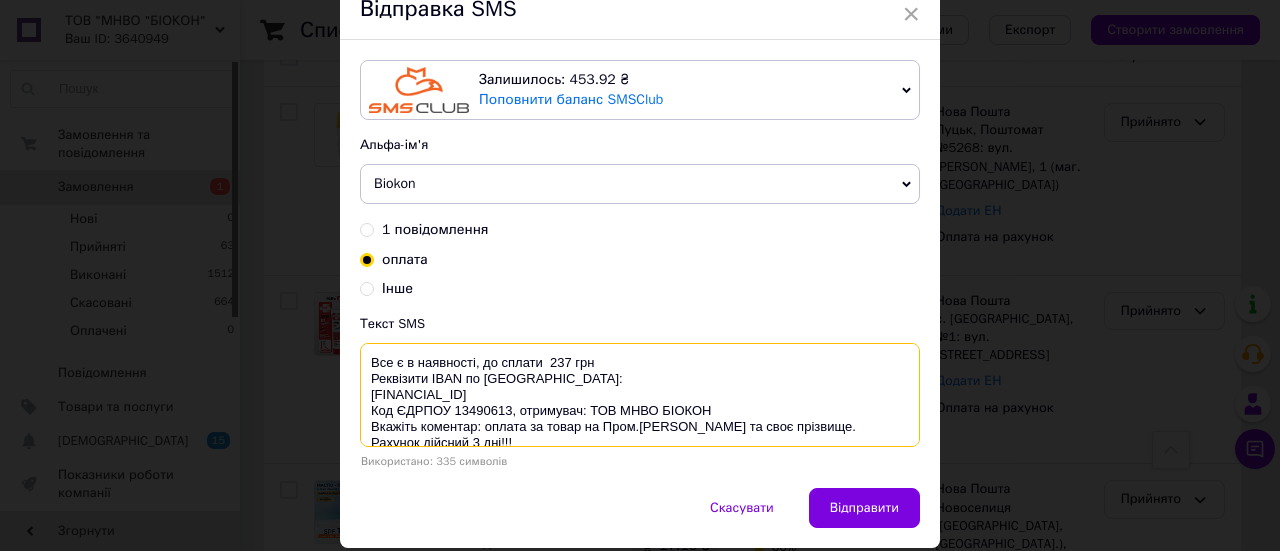 type on "Все є в наявності, до сплати  237 грн
Реквізити IBAN по [GEOGRAPHIC_DATA]:
[FINANCIAL_ID]
Код ЄДРПОУ 13490613, отримувач: ТОВ МНВО БІОКОН
Вкажіть коментар: оплата за товар на Пром.[PERSON_NAME] та своє прізвище.
Рахунок дійсний 3 дні!!!
!!!Відправка замовлення  відбувається  в день після зарахування коштів на наш рахунок (окрім вихідних!)" 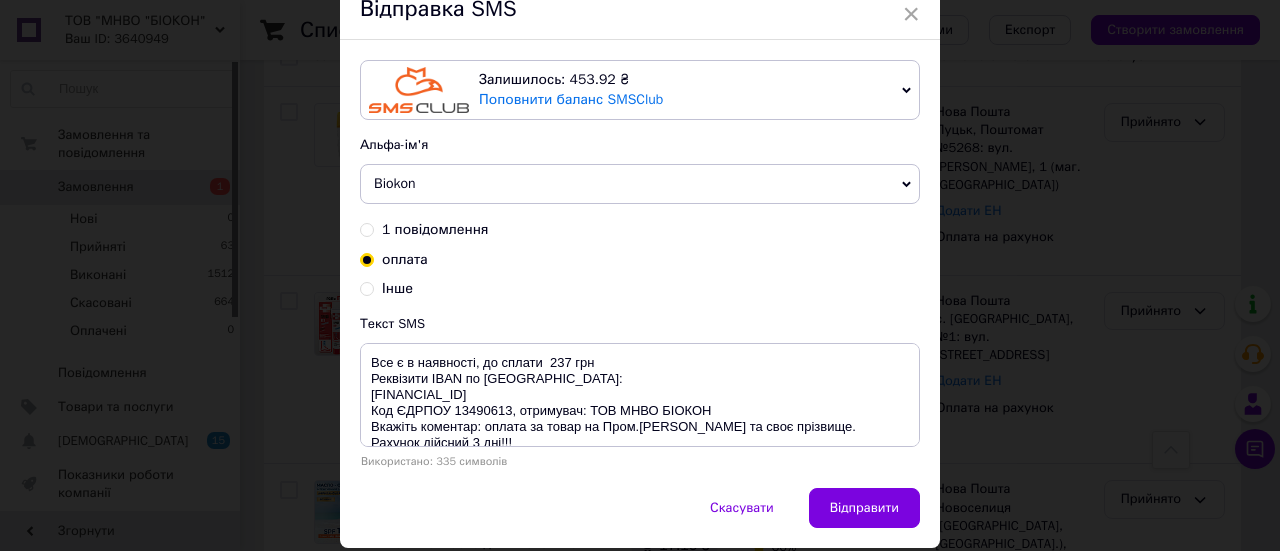 click on "Biokon" at bounding box center [640, 184] 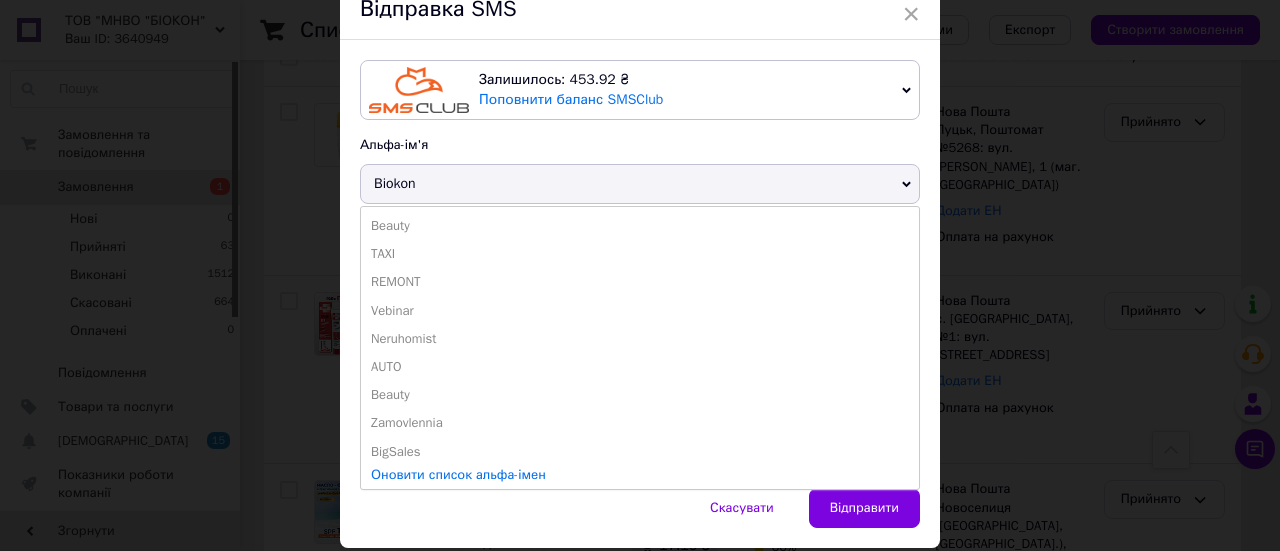 click on "Biokon" at bounding box center [640, 184] 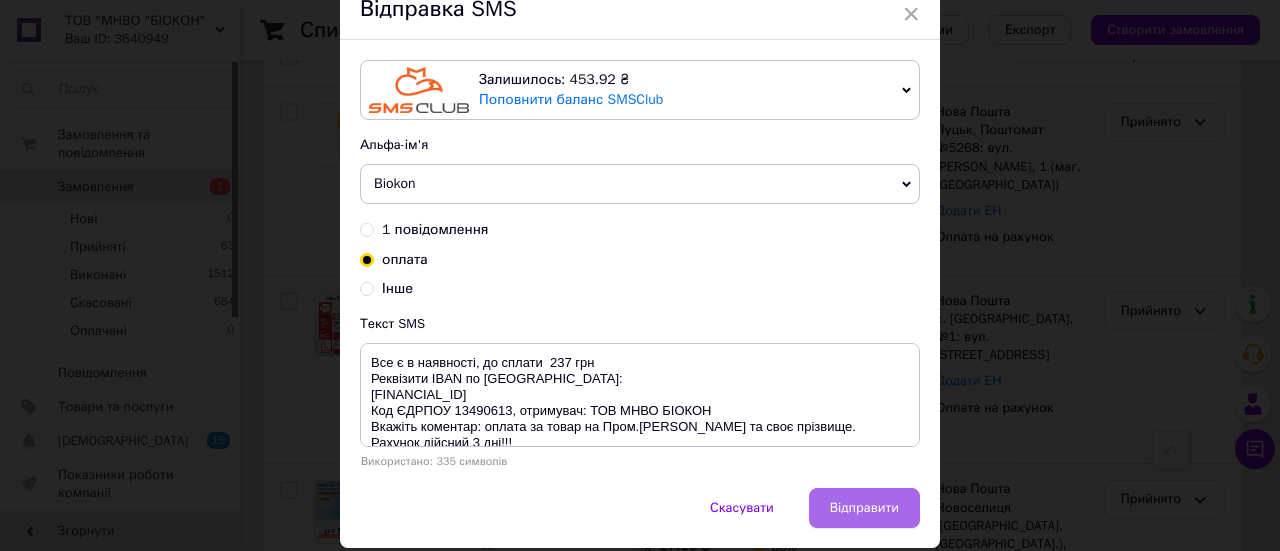 click on "Відправити" at bounding box center [864, 508] 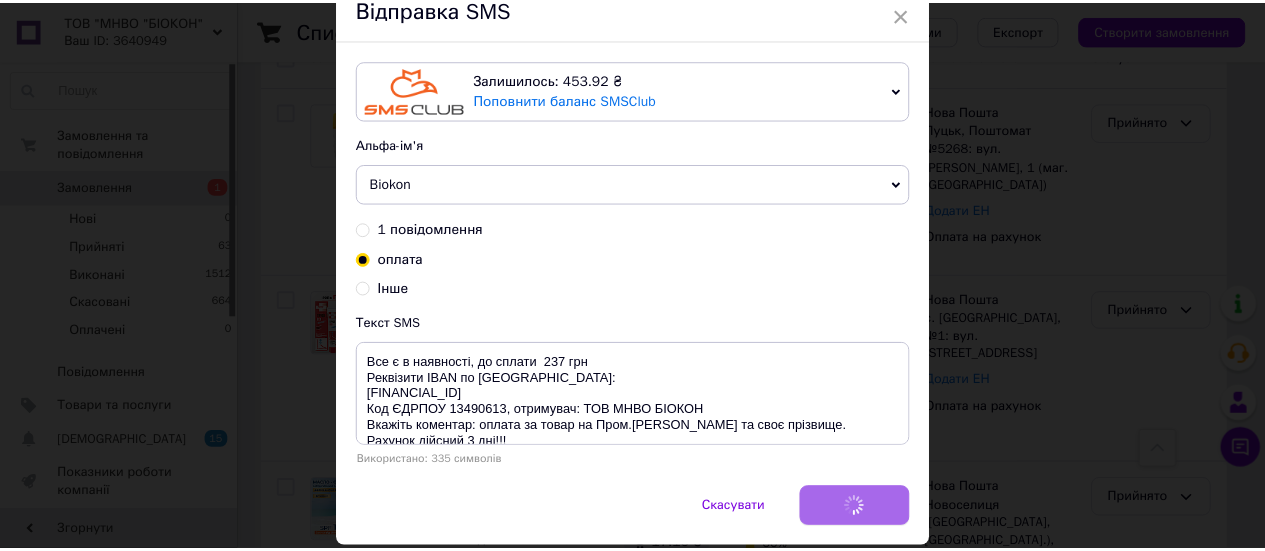 scroll, scrollTop: 0, scrollLeft: 0, axis: both 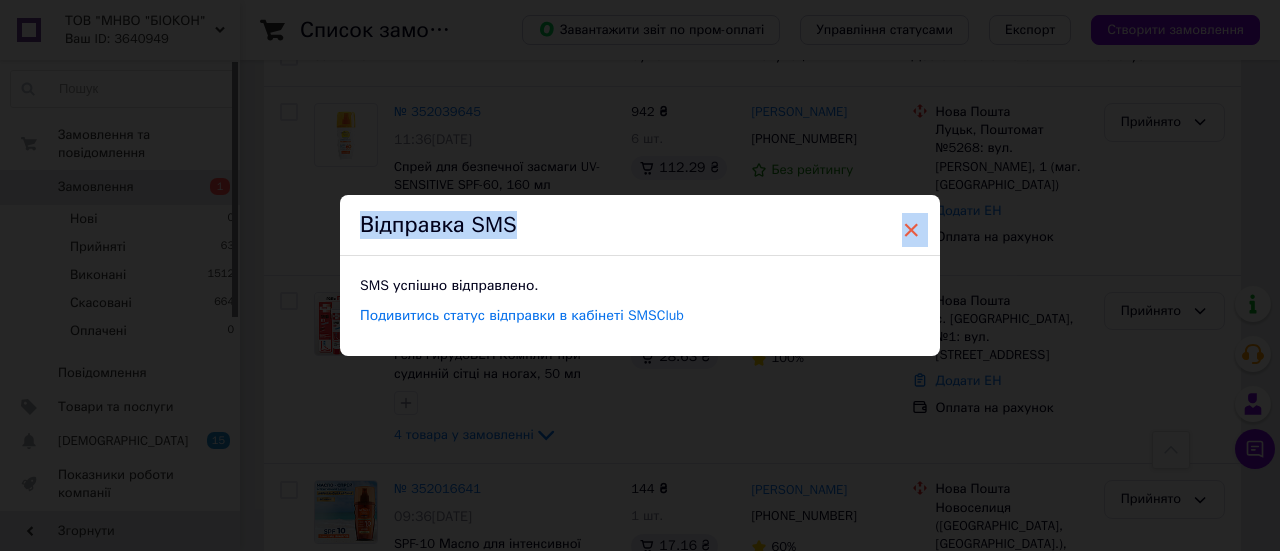 click on "× Відправка SMS SMS успішно відправлено. Подивитись статус відправки в кабінеті SMSClub" at bounding box center (640, 275) 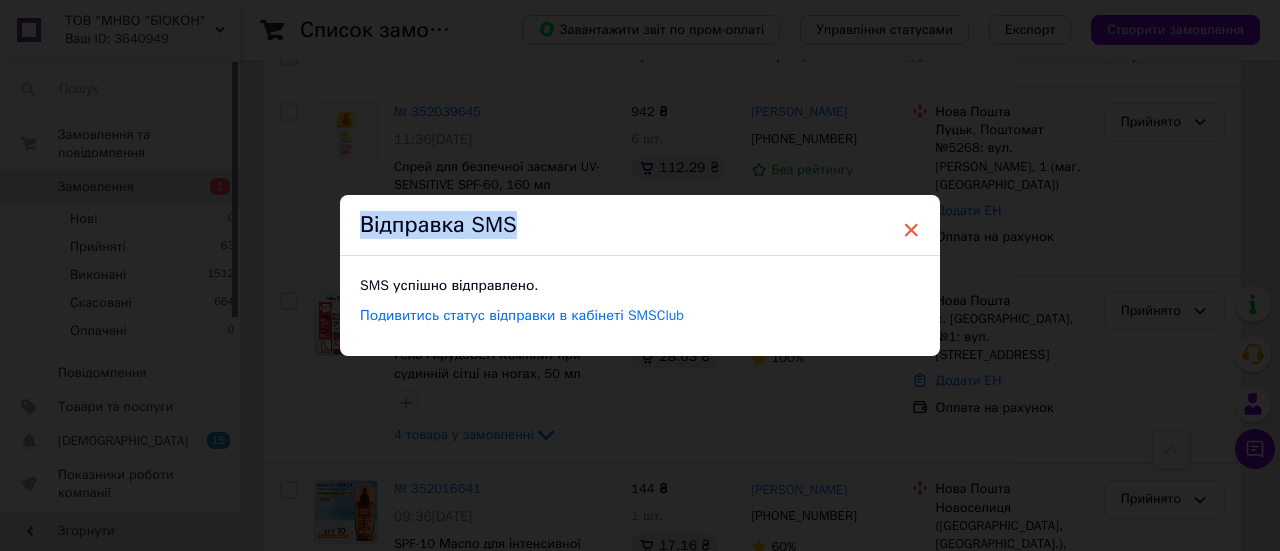 click on "×" at bounding box center [911, 230] 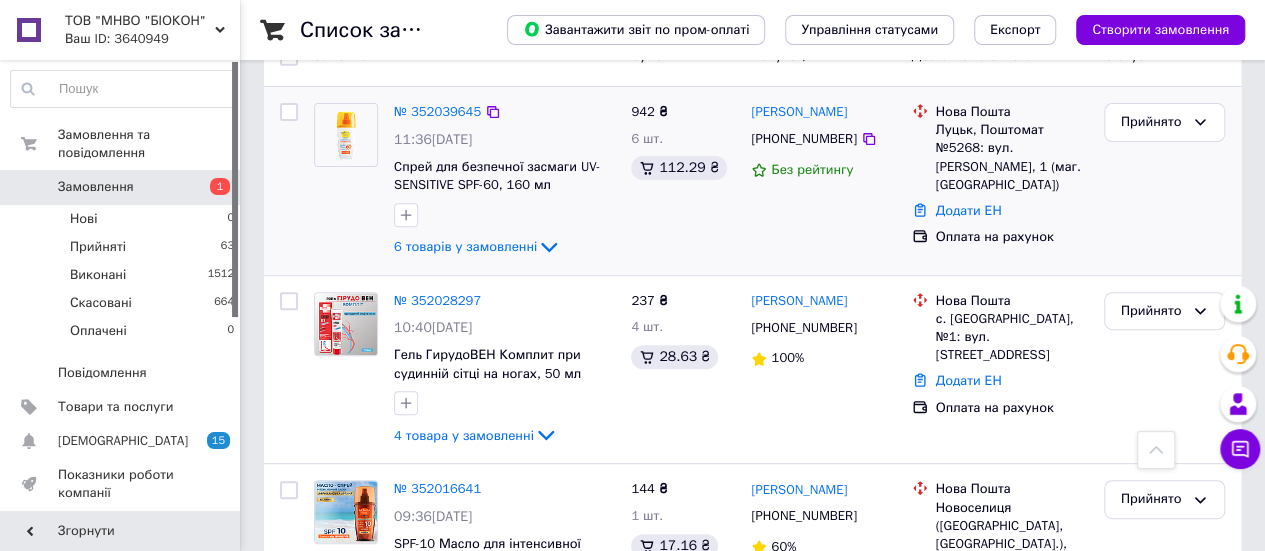 click on "942 ₴ 6 шт. 112.29 ₴" at bounding box center [683, 181] 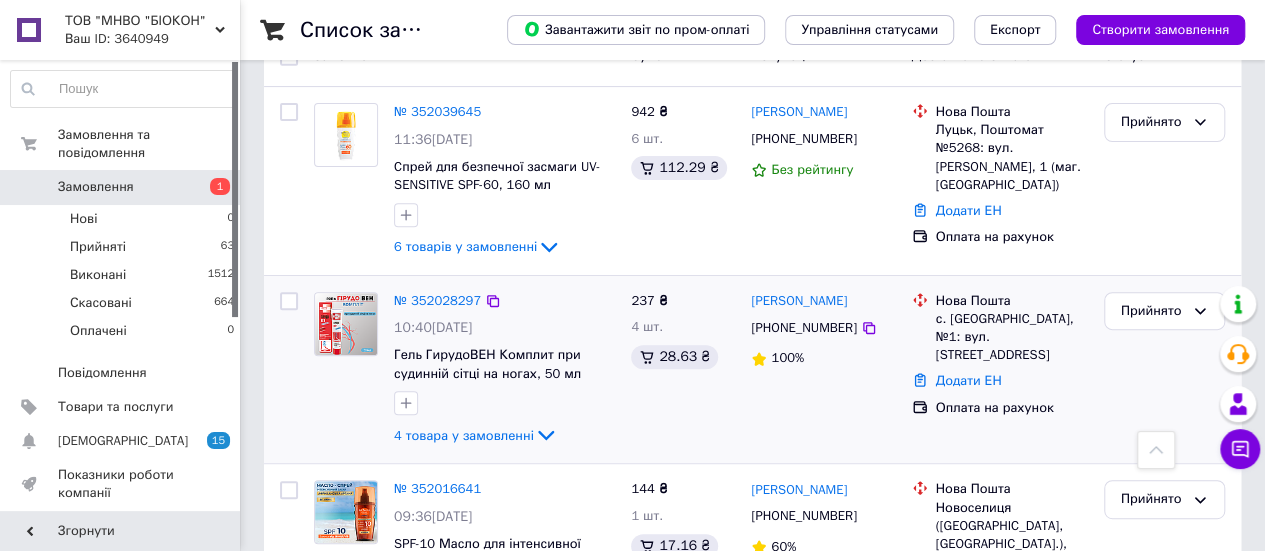 click on "Нова Пошта с. [GEOGRAPHIC_DATA], №1: вул. [STREET_ADDRESS] Додати ЕН Оплата на рахунок" at bounding box center [1000, 370] 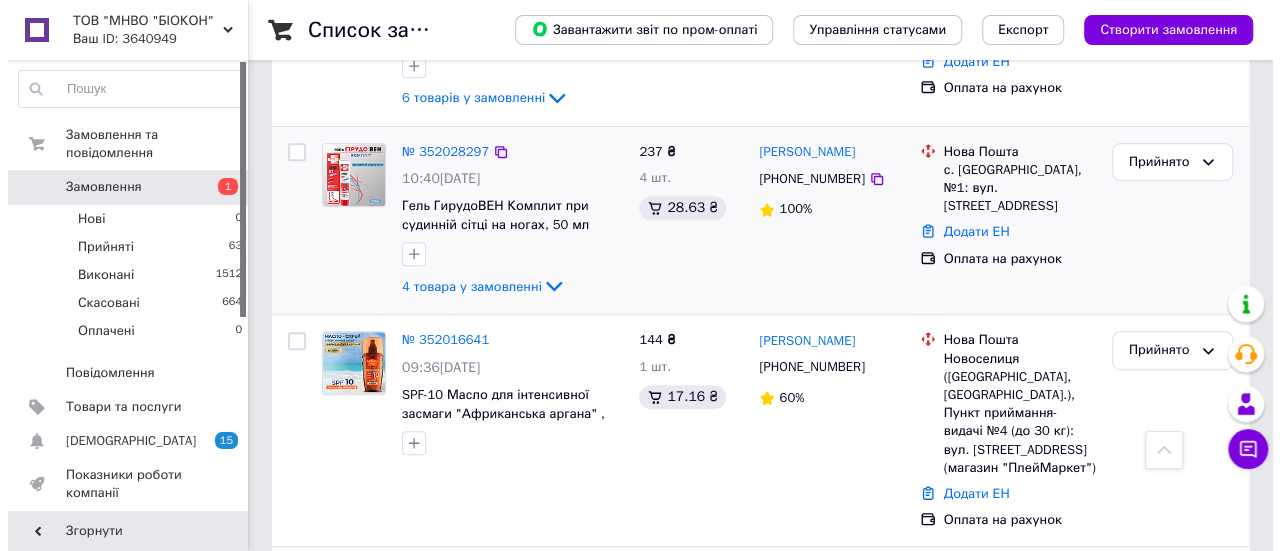 scroll, scrollTop: 439, scrollLeft: 0, axis: vertical 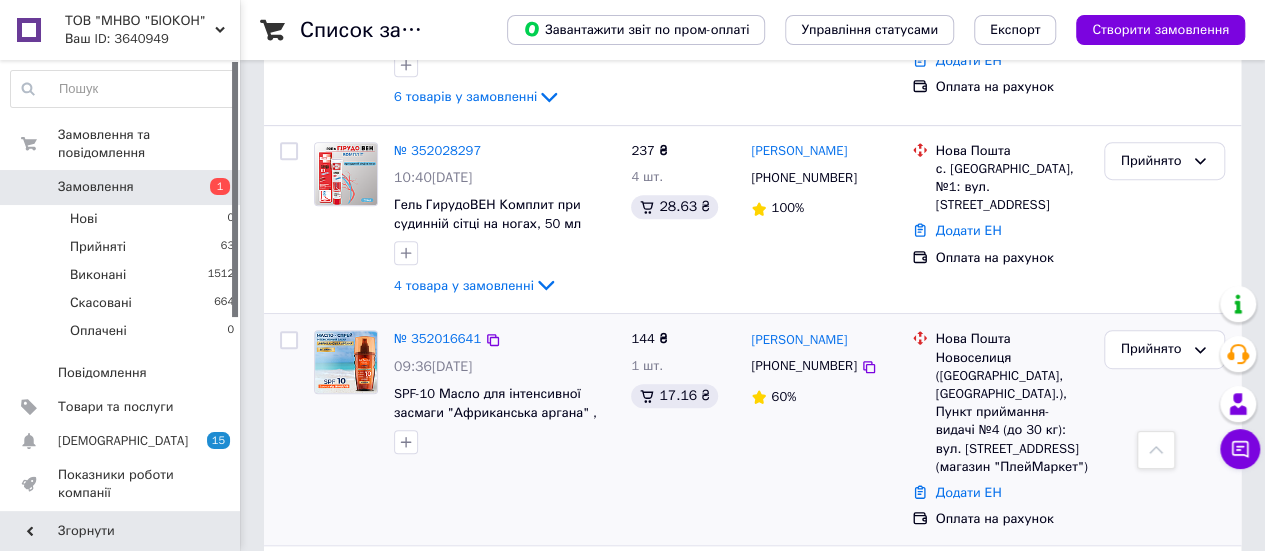 click on "[PHONE_NUMBER]" at bounding box center [803, 365] 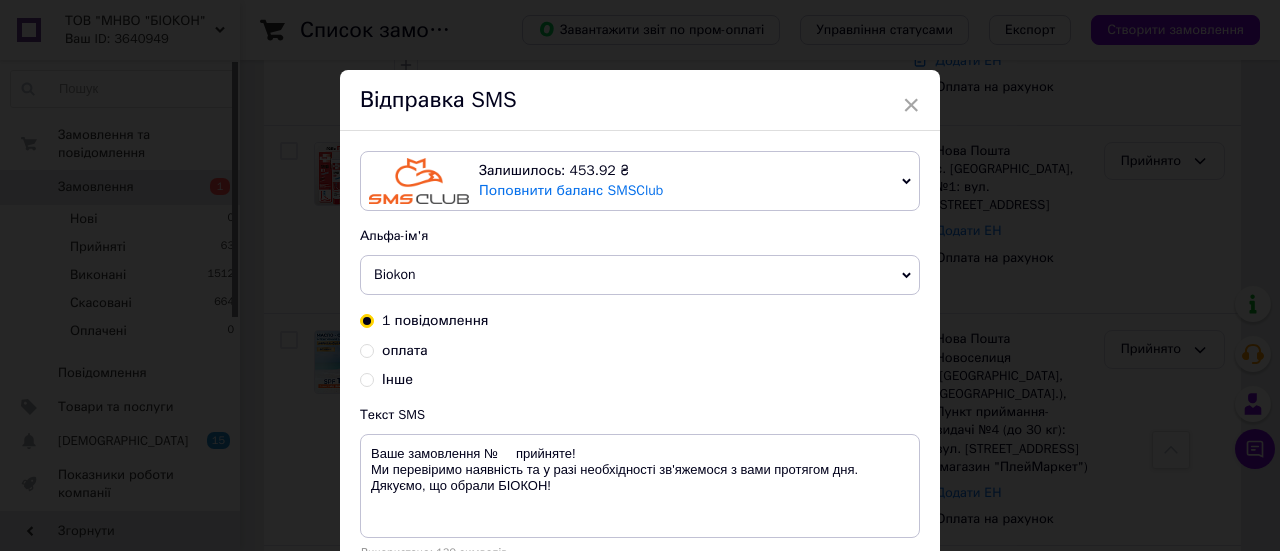 click on "оплата" at bounding box center (640, 351) 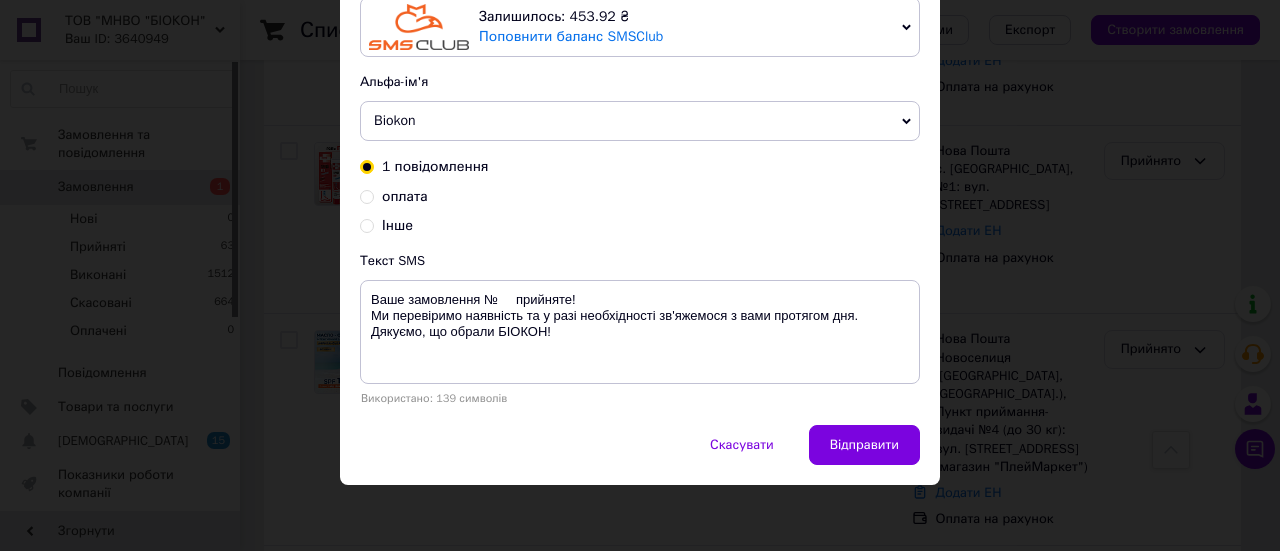 click on "оплата" at bounding box center (367, 195) 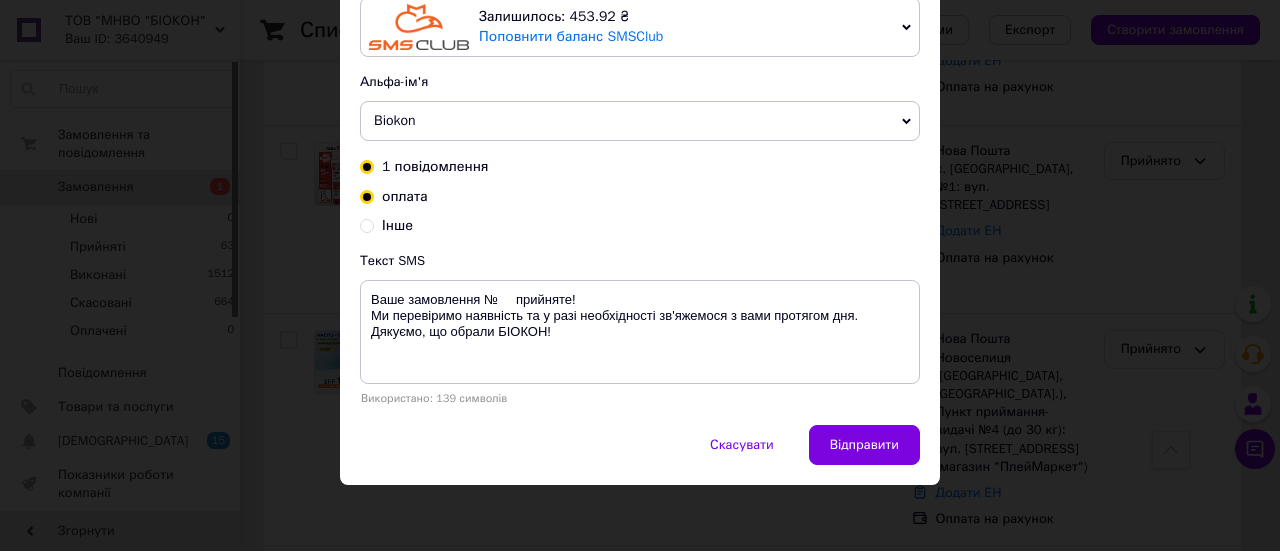 radio on "true" 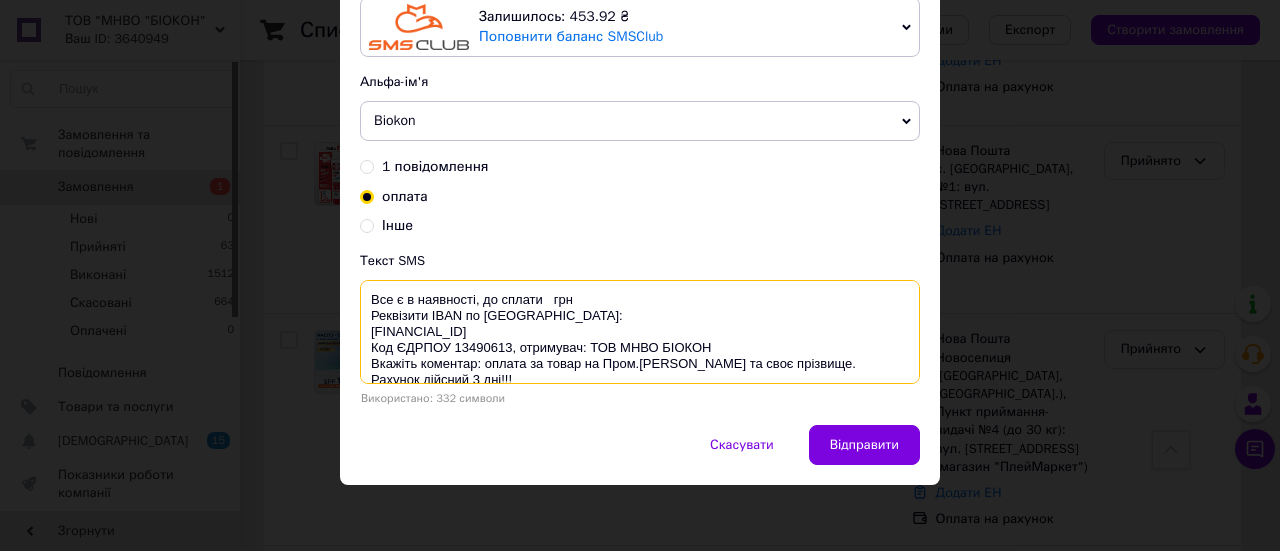 click on "Все є в наявності, до сплати   грн
Реквізити IBAN по [GEOGRAPHIC_DATA]:
[FINANCIAL_ID]
Код ЄДРПОУ 13490613, отримувач: ТОВ МНВО БІОКОН
Вкажіть коментар: оплата за товар на Пром.[PERSON_NAME] та своє прізвище.
Рахунок дійсний 3 дні!!!
!!!Відправка замовлення  відбувається  в день після зарахування коштів на наш рахунок (окрім вихідних!)" at bounding box center (640, 332) 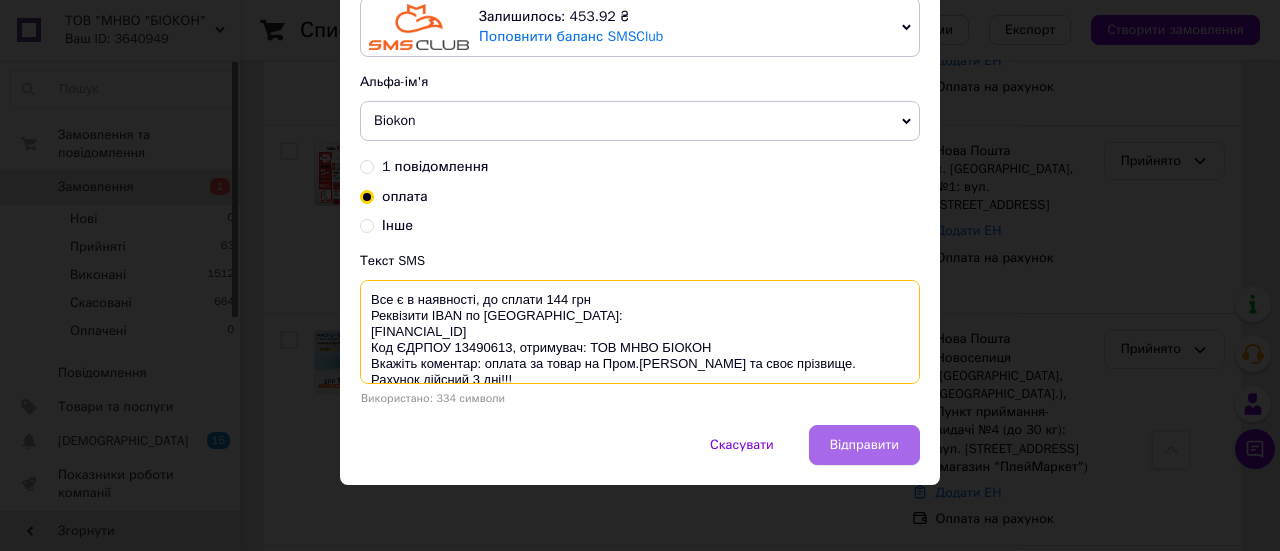 type on "Все є в наявності, до сплати 144 грн
Реквізити IBAN по [GEOGRAPHIC_DATA]:
[FINANCIAL_ID]
Код ЄДРПОУ 13490613, отримувач: ТОВ МНВО БІОКОН
Вкажіть коментар: оплата за товар на Пром.[PERSON_NAME] та своє прізвище.
Рахунок дійсний 3 дні!!!
!!!Відправка замовлення  відбувається  в день після зарахування коштів на наш рахунок (окрім вихідних!)" 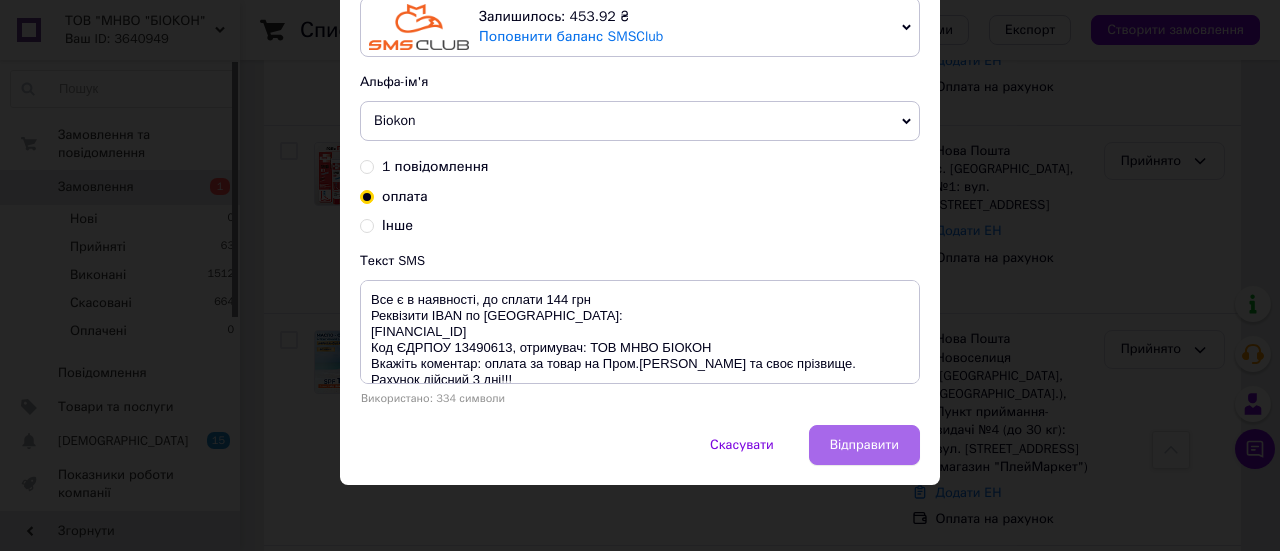 click on "Відправити" at bounding box center [864, 445] 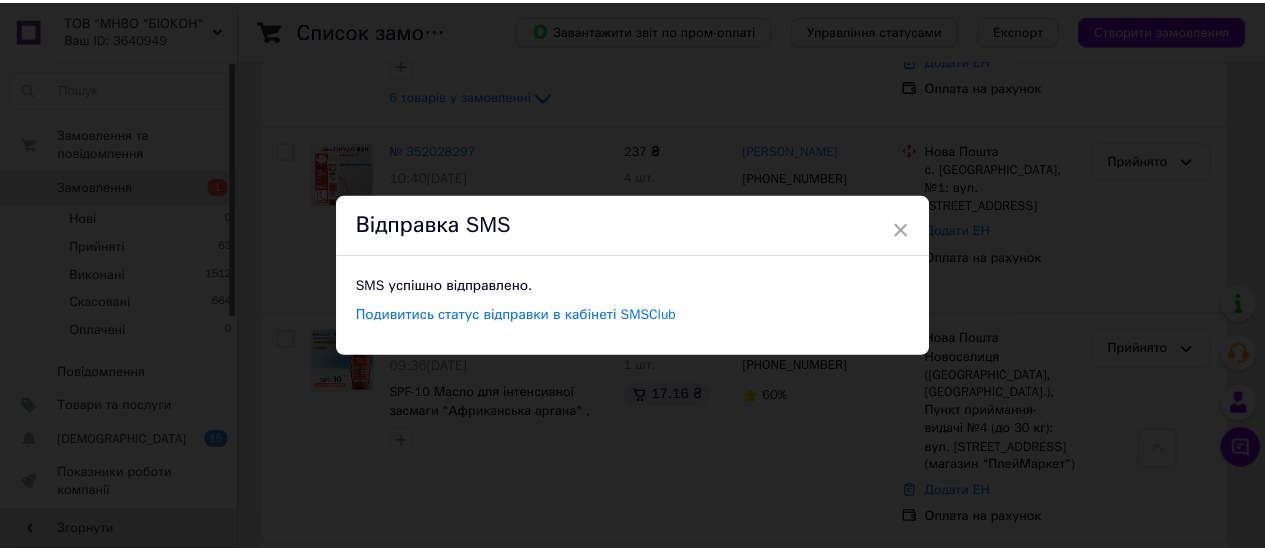 scroll, scrollTop: 0, scrollLeft: 0, axis: both 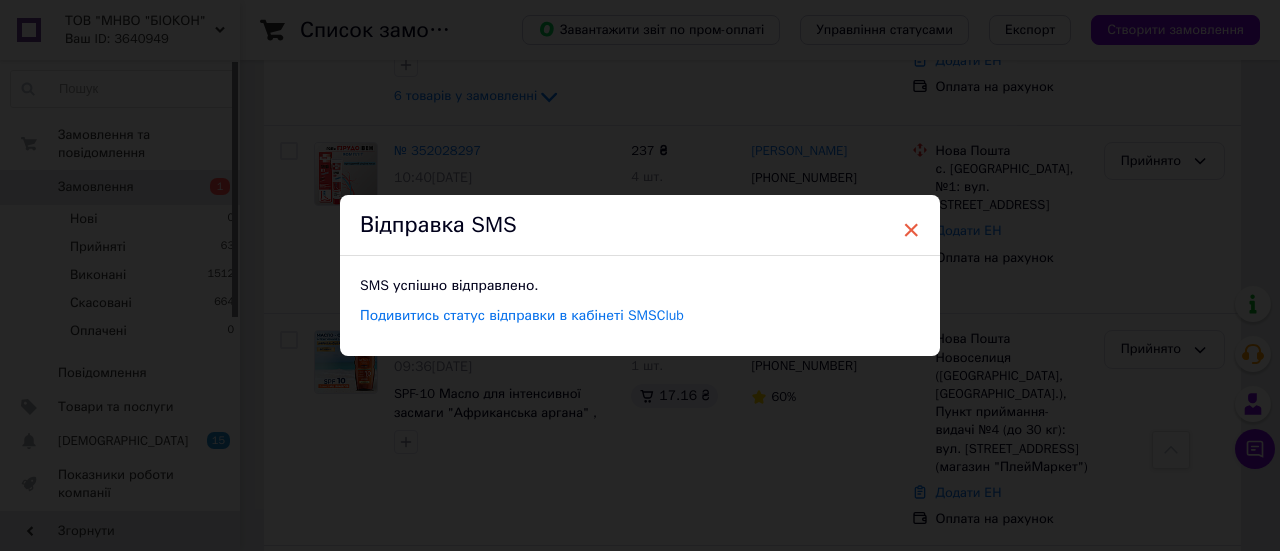 click on "×" at bounding box center [911, 230] 